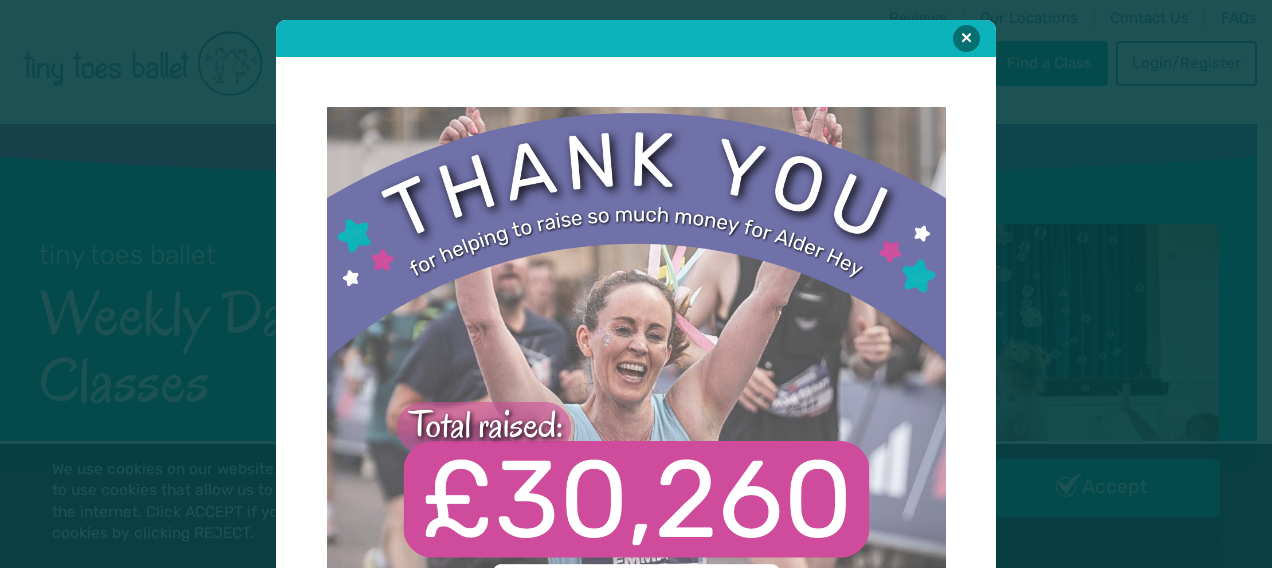 scroll, scrollTop: 0, scrollLeft: 0, axis: both 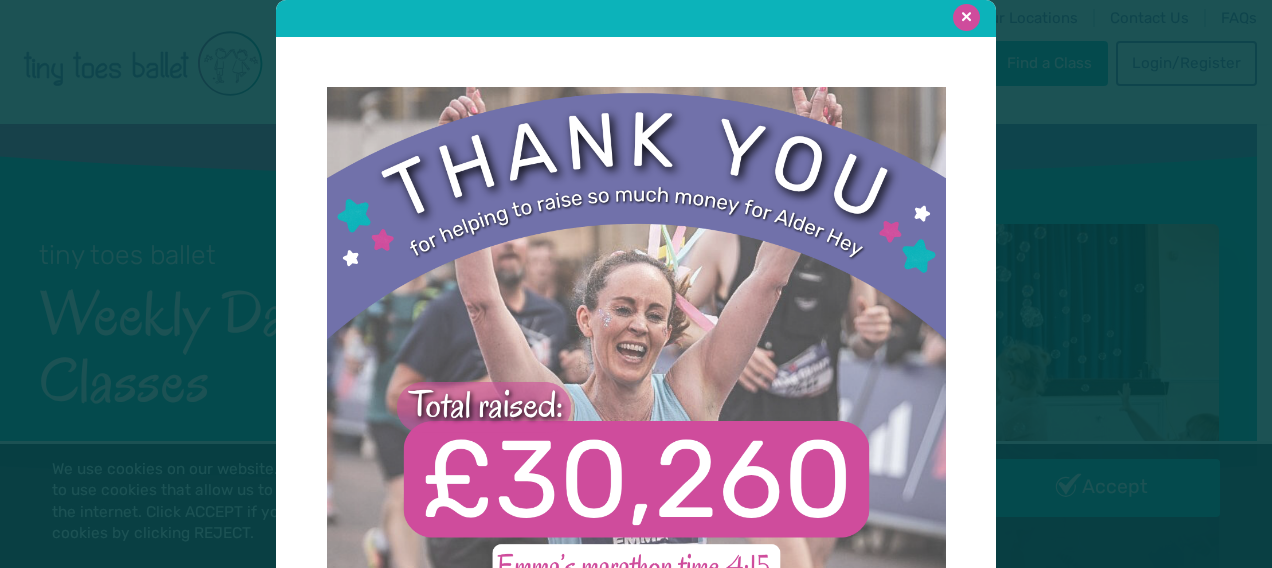 click at bounding box center (966, 17) 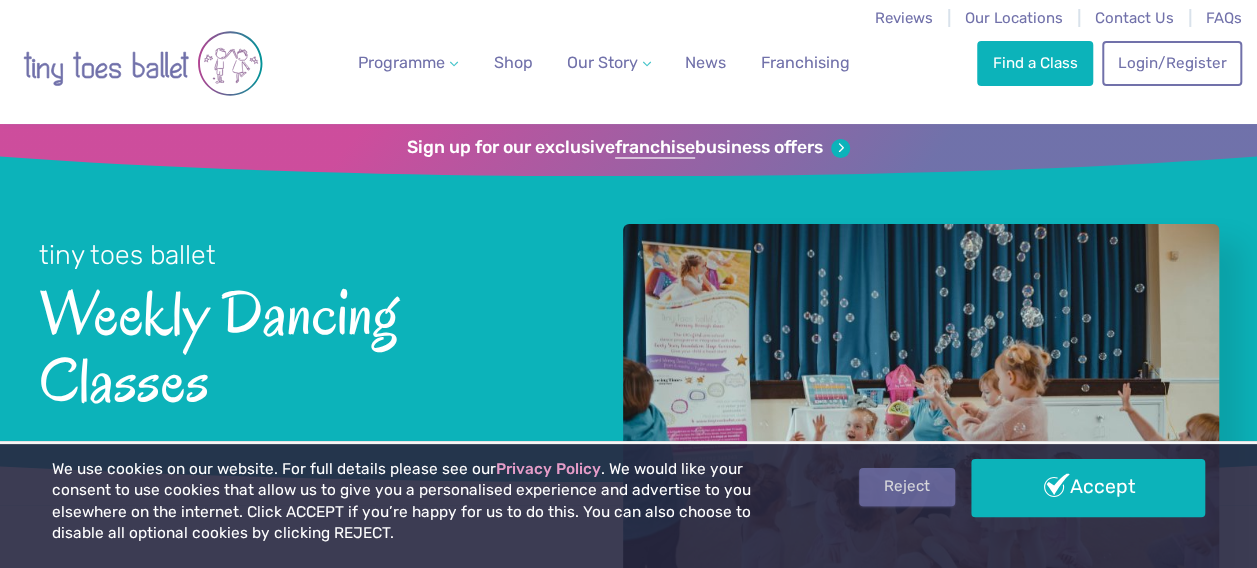 click on "Reject" at bounding box center (907, 487) 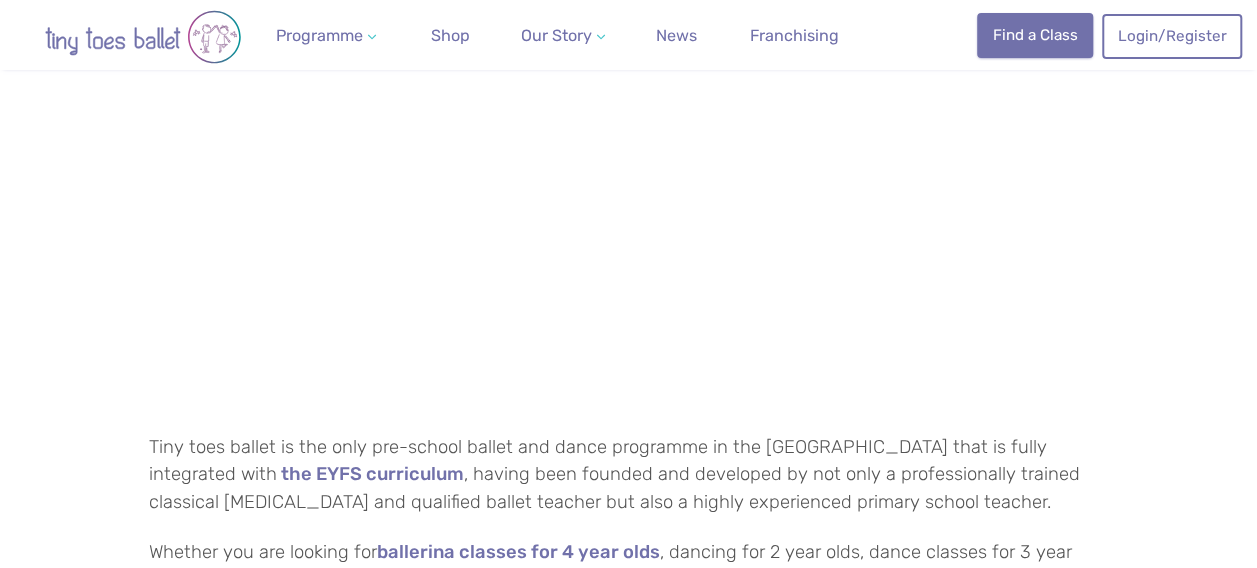 scroll, scrollTop: 932, scrollLeft: 0, axis: vertical 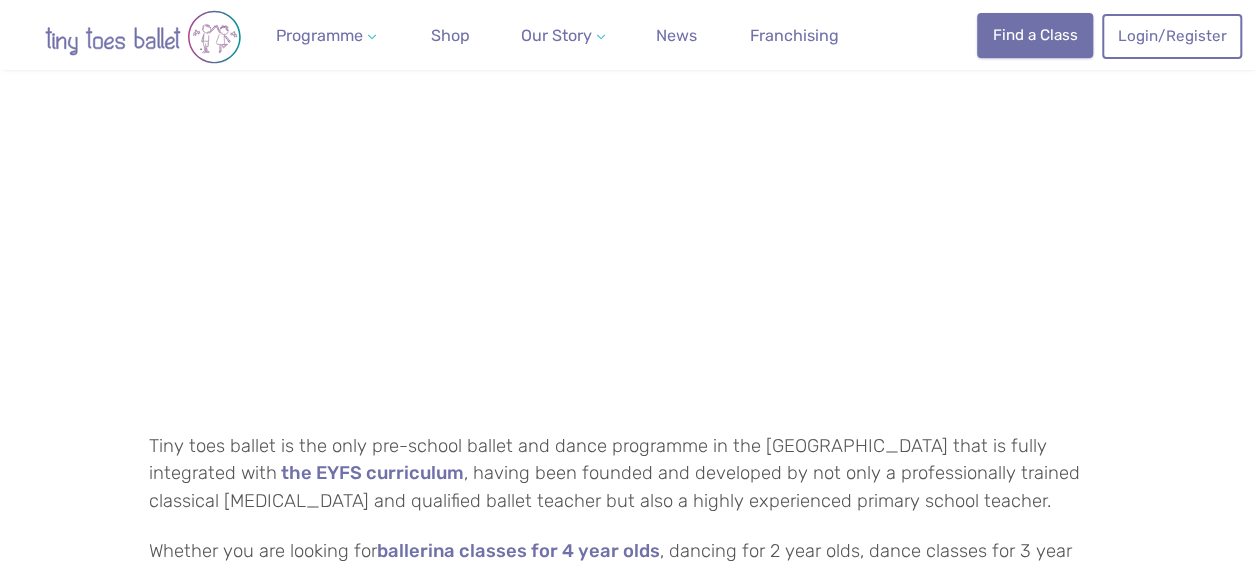 click on "Find a Class" at bounding box center (1035, 35) 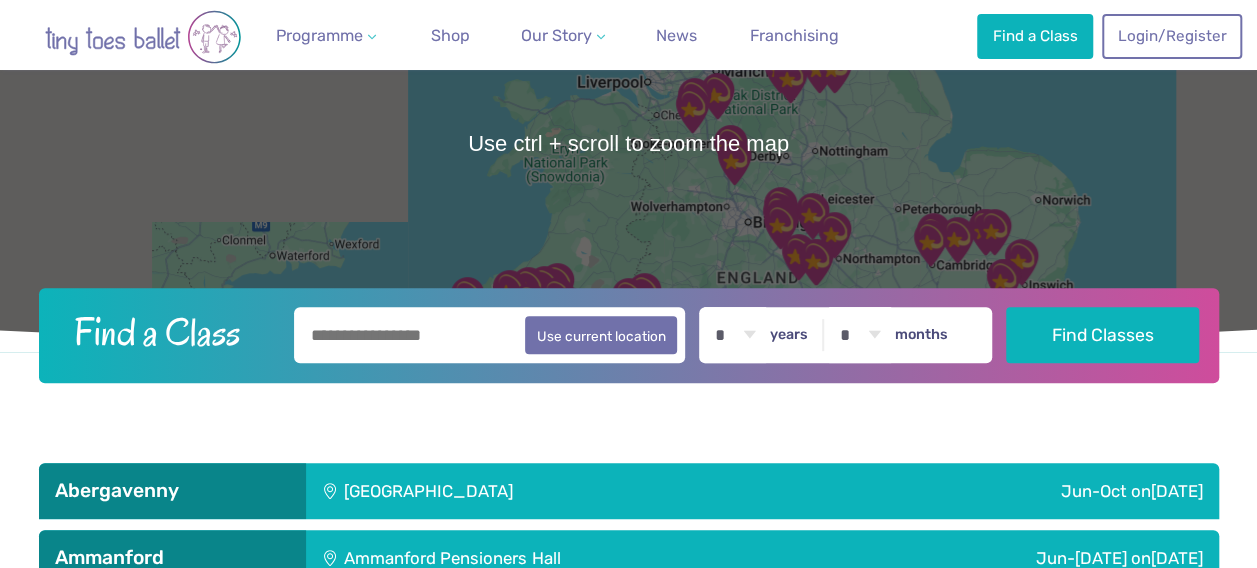 scroll, scrollTop: 194, scrollLeft: 0, axis: vertical 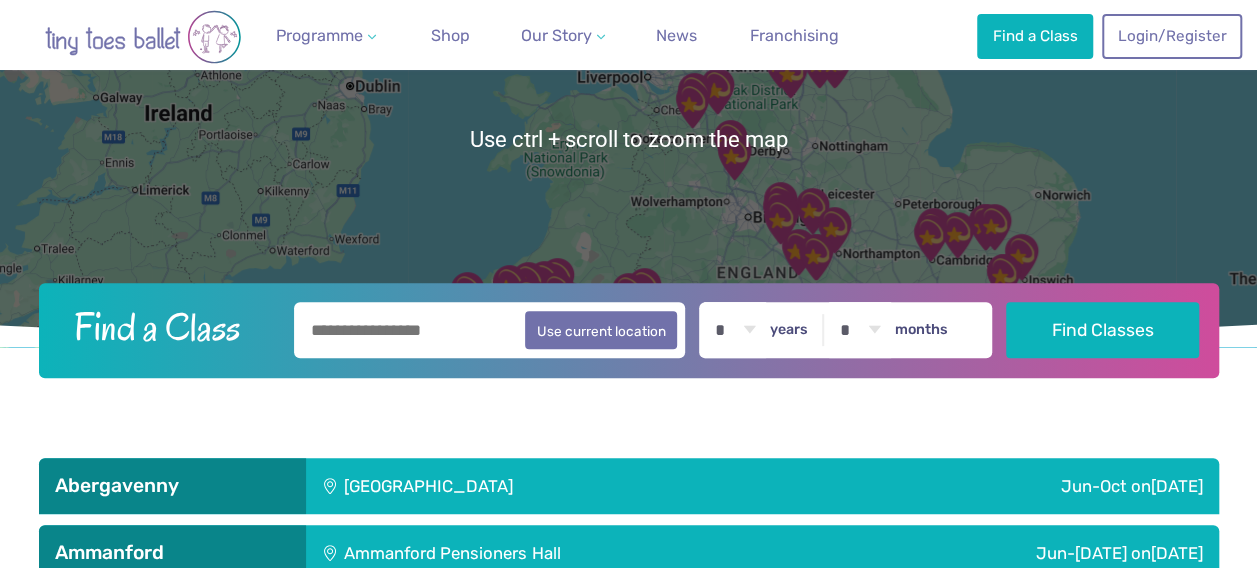 click at bounding box center (490, 330) 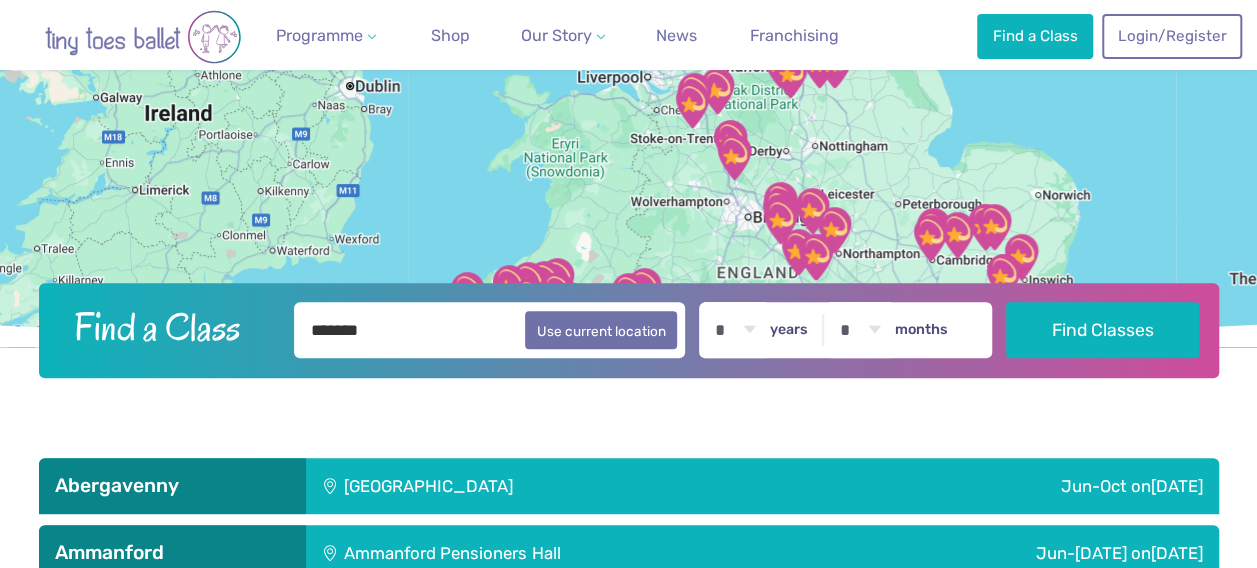 type on "*******" 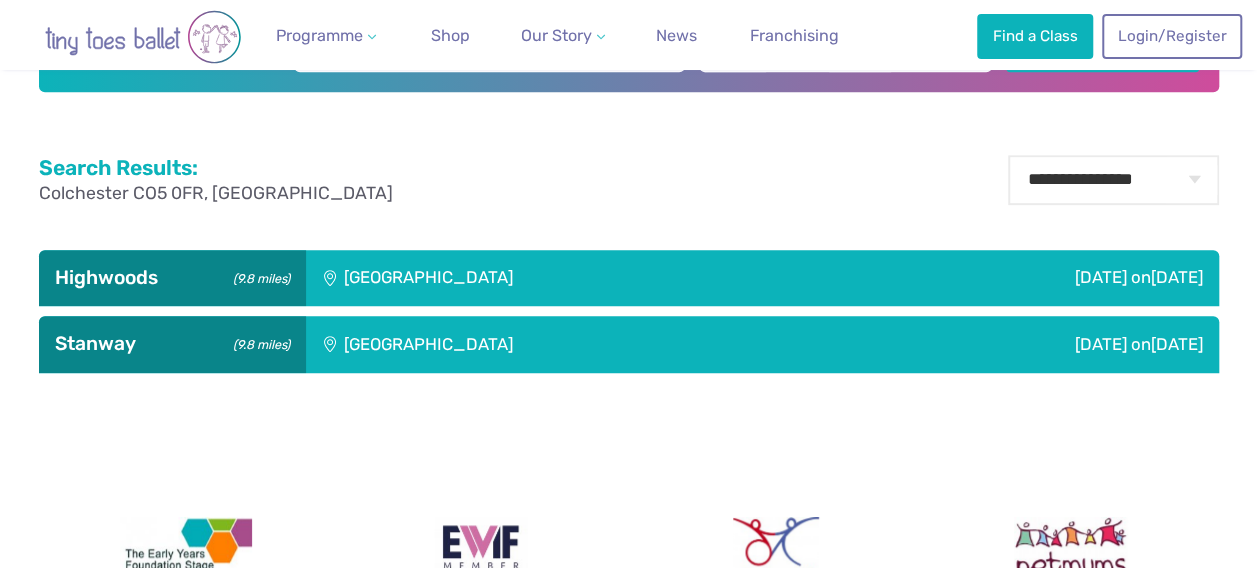 scroll, scrollTop: 484, scrollLeft: 0, axis: vertical 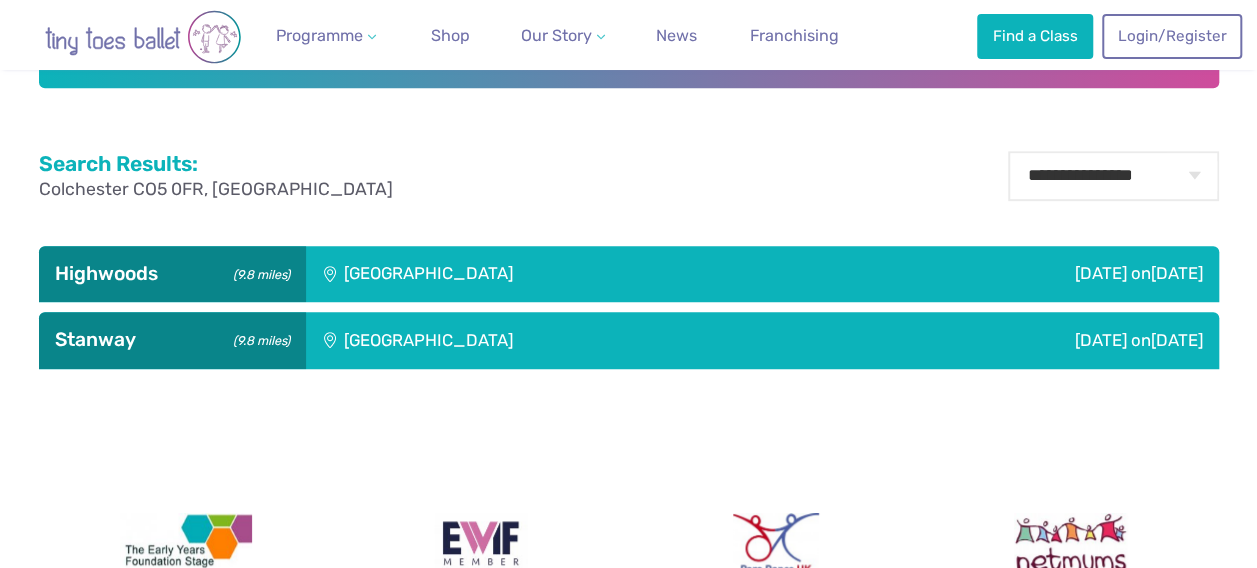 click on "Highwoods Community Primary School" at bounding box center [572, 274] 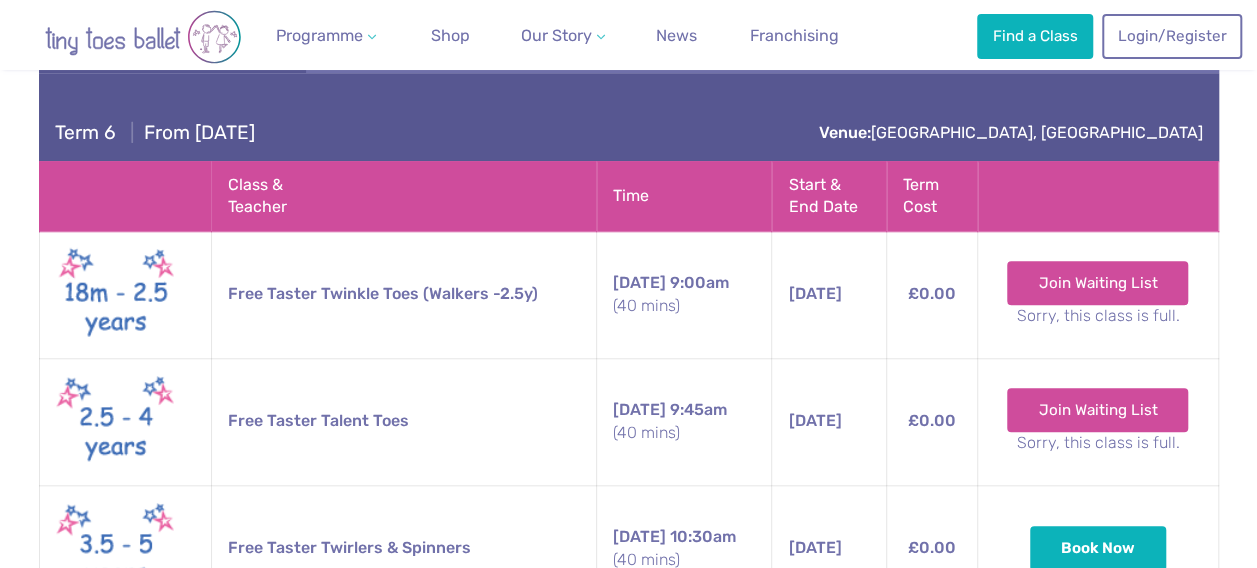 scroll, scrollTop: 718, scrollLeft: 0, axis: vertical 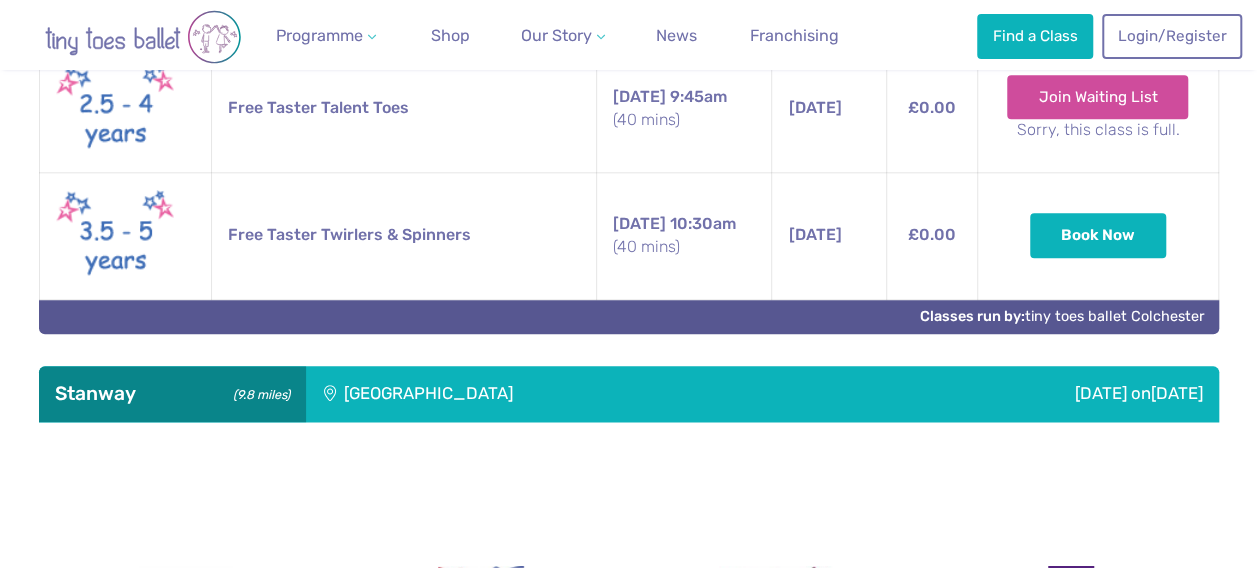 drag, startPoint x: 3, startPoint y: 288, endPoint x: 374, endPoint y: 400, distance: 387.5371 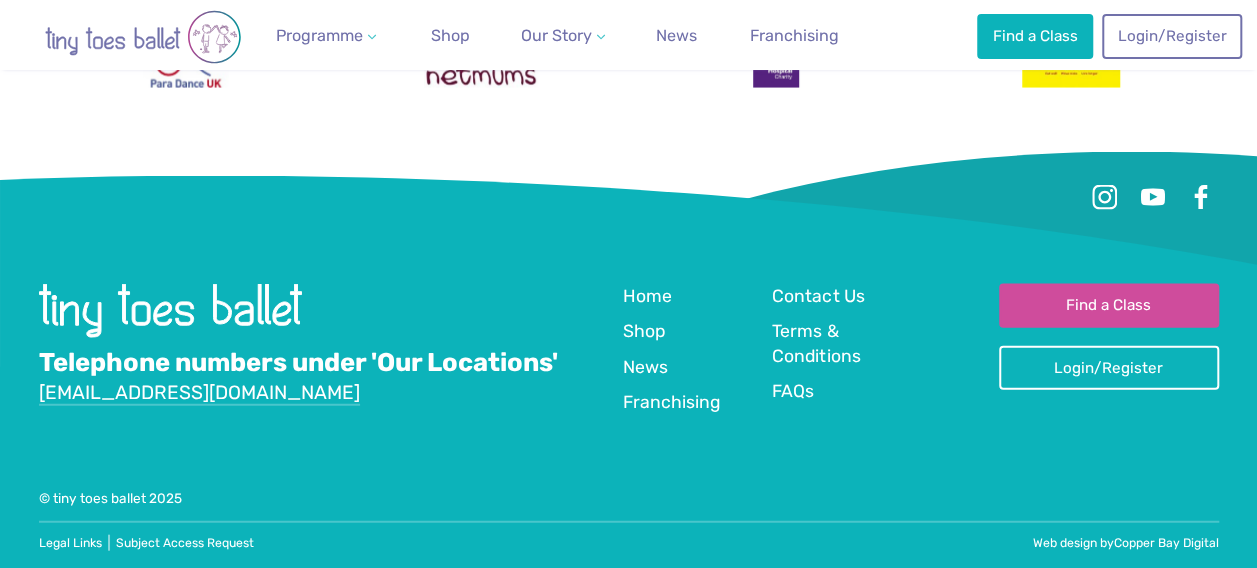 scroll, scrollTop: 2033, scrollLeft: 0, axis: vertical 